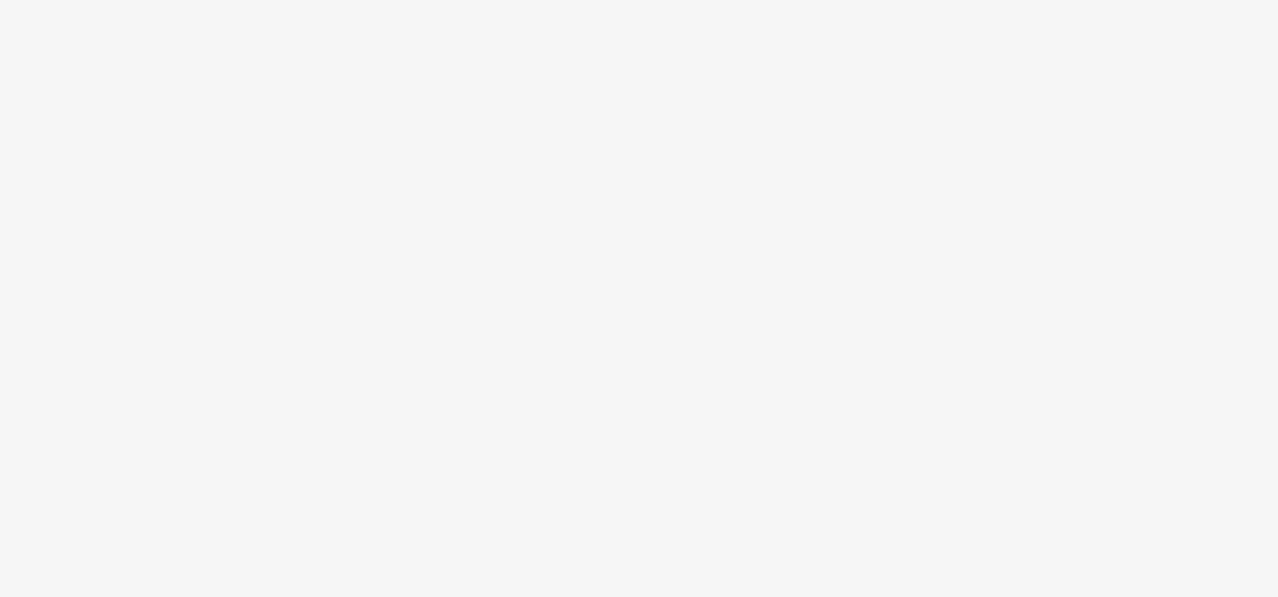 scroll, scrollTop: 0, scrollLeft: 0, axis: both 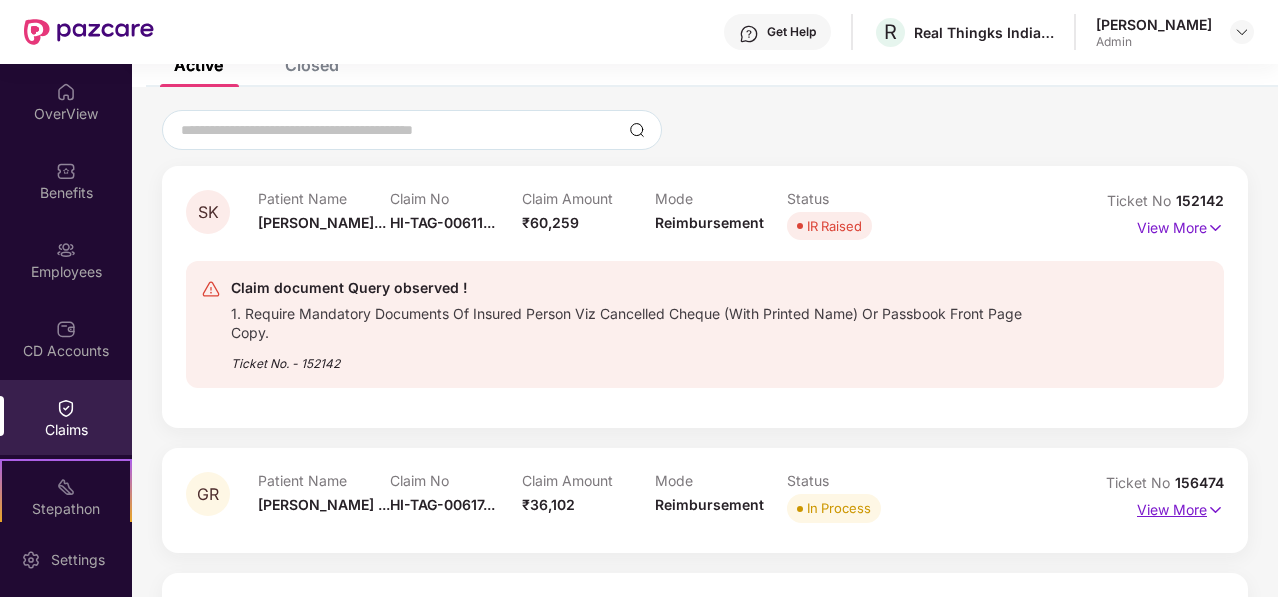 click on "View More" at bounding box center [1180, 507] 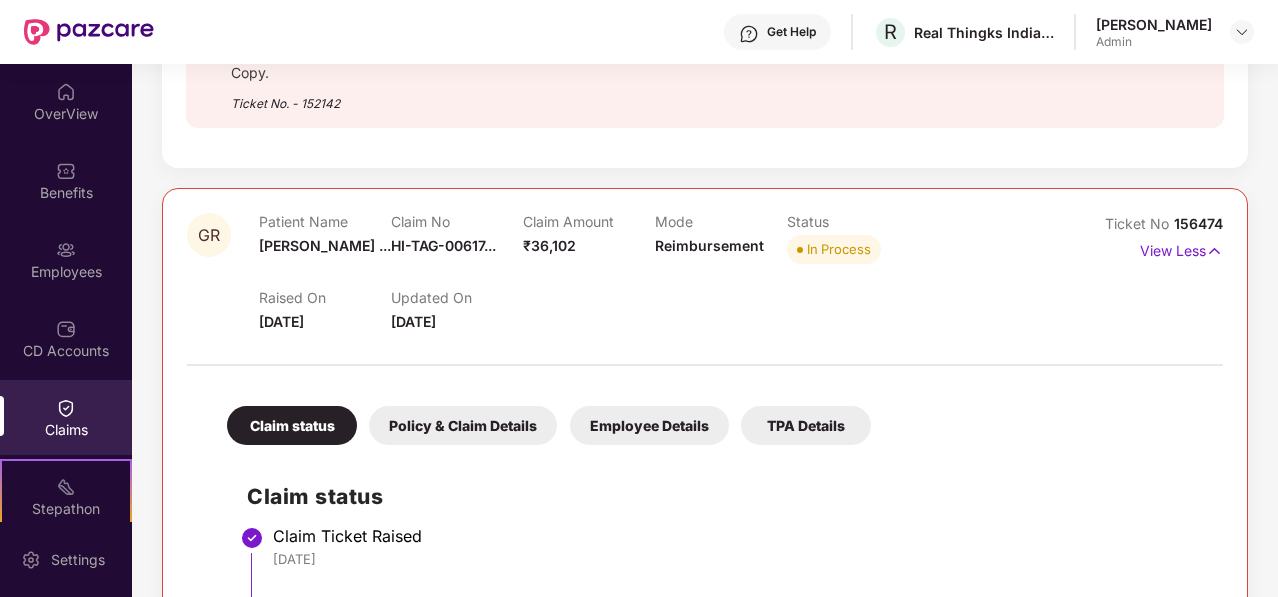 scroll, scrollTop: 426, scrollLeft: 0, axis: vertical 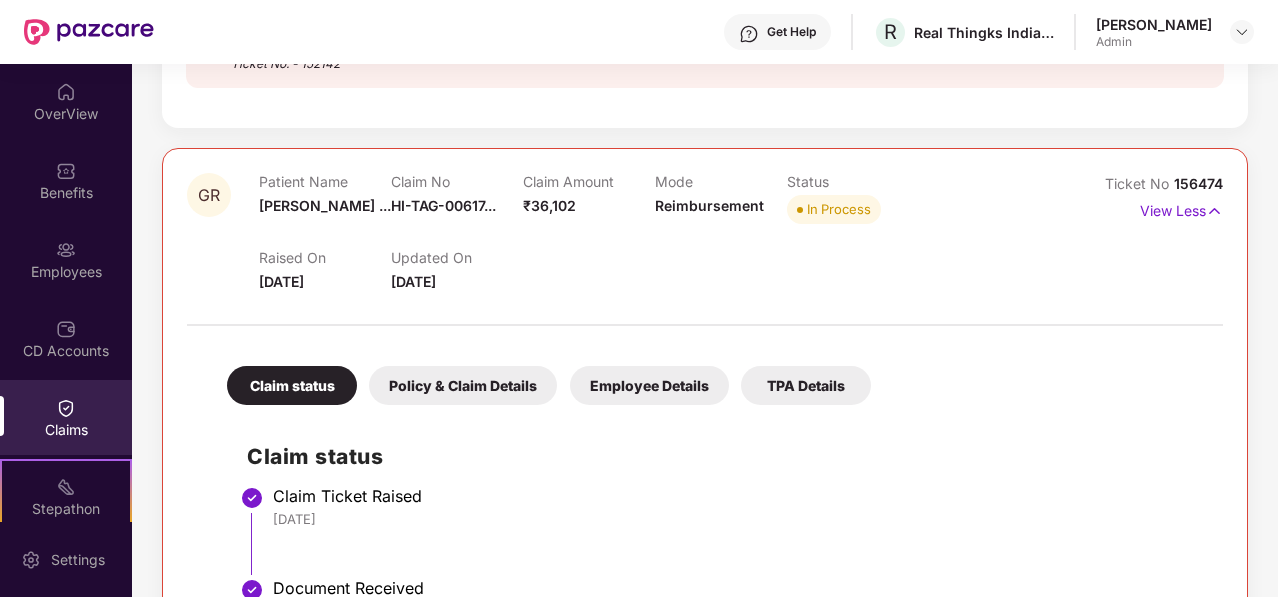 click on "Policy & Claim Details" at bounding box center (463, 385) 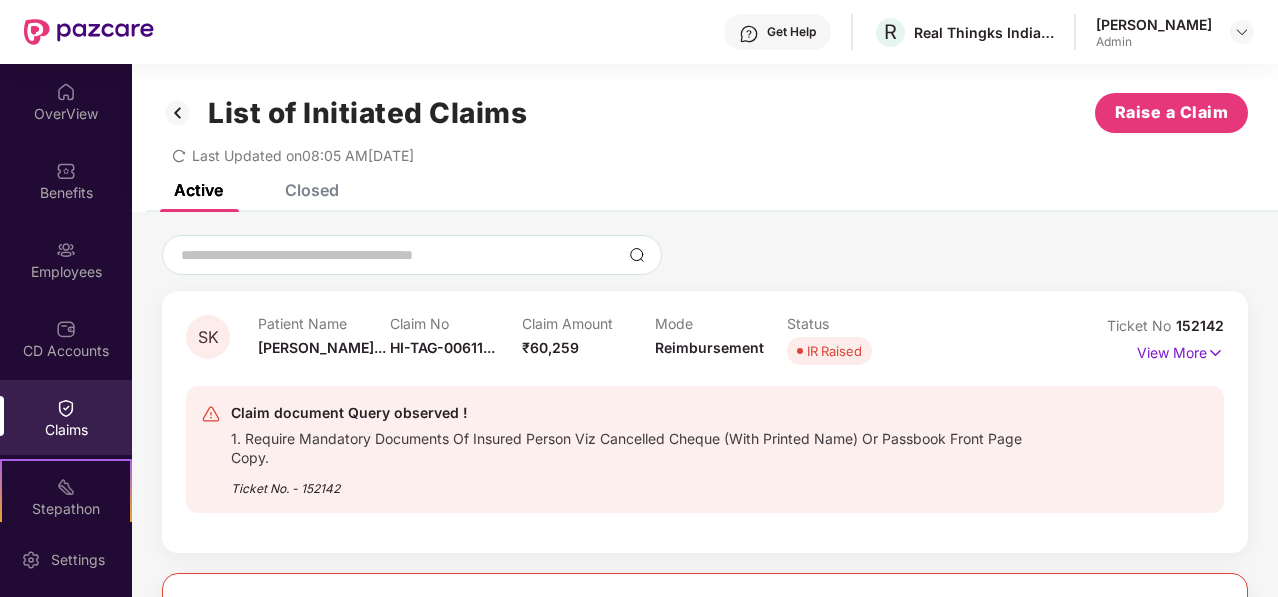 scroll, scrollTop: 0, scrollLeft: 0, axis: both 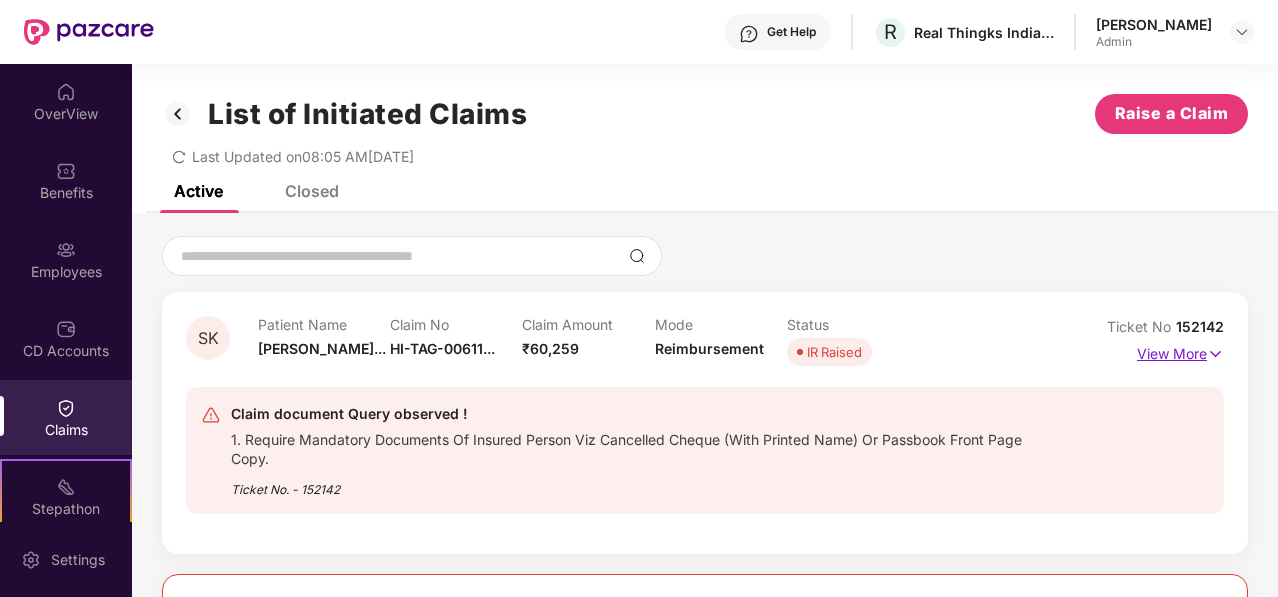 click on "View More" at bounding box center (1180, 351) 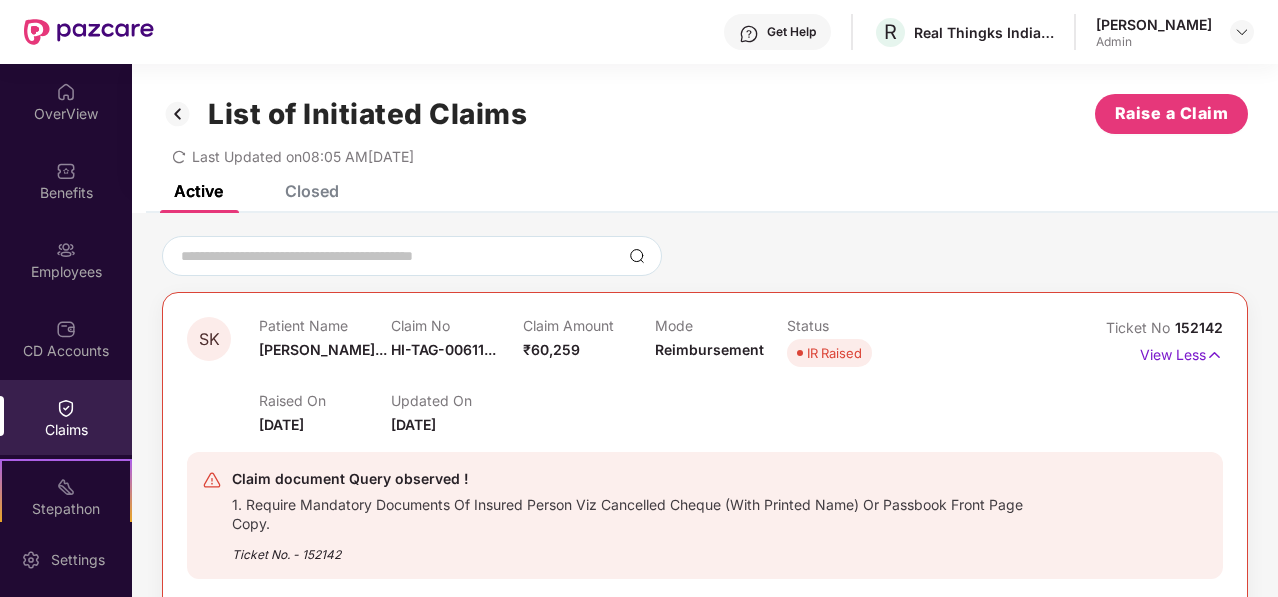 click on "1. Require Mandatory Documents Of  Insured Person Viz Cancelled Cheque (With Printed Name) Or Passbook Front Page Copy." at bounding box center [636, 512] 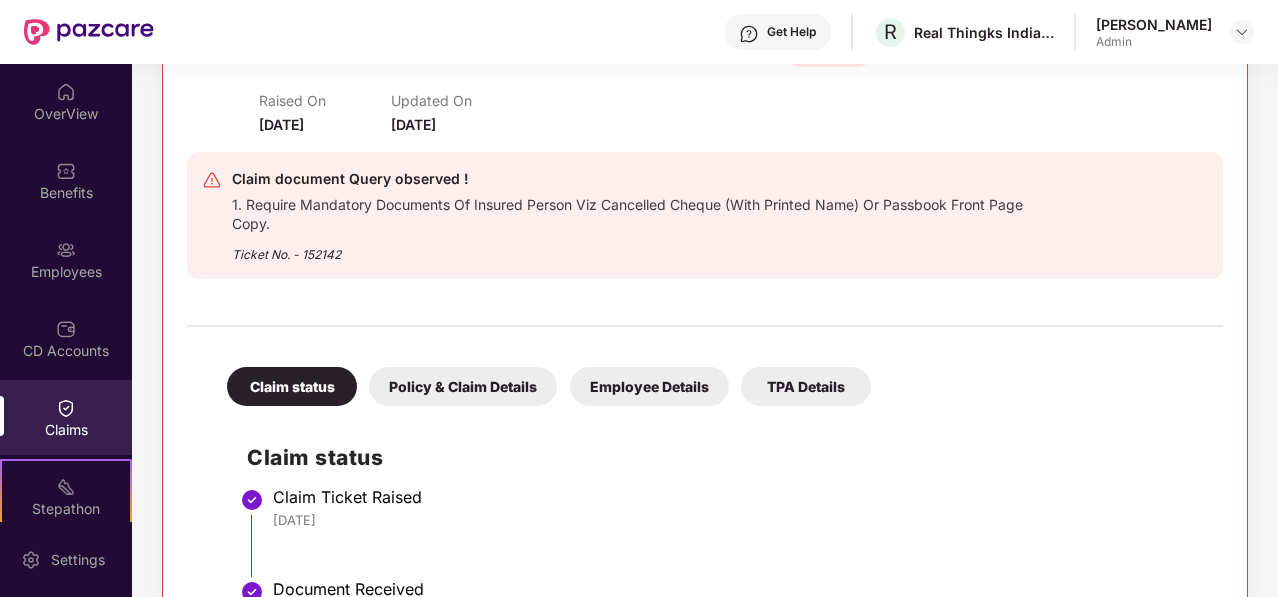 scroll, scrollTop: 100, scrollLeft: 0, axis: vertical 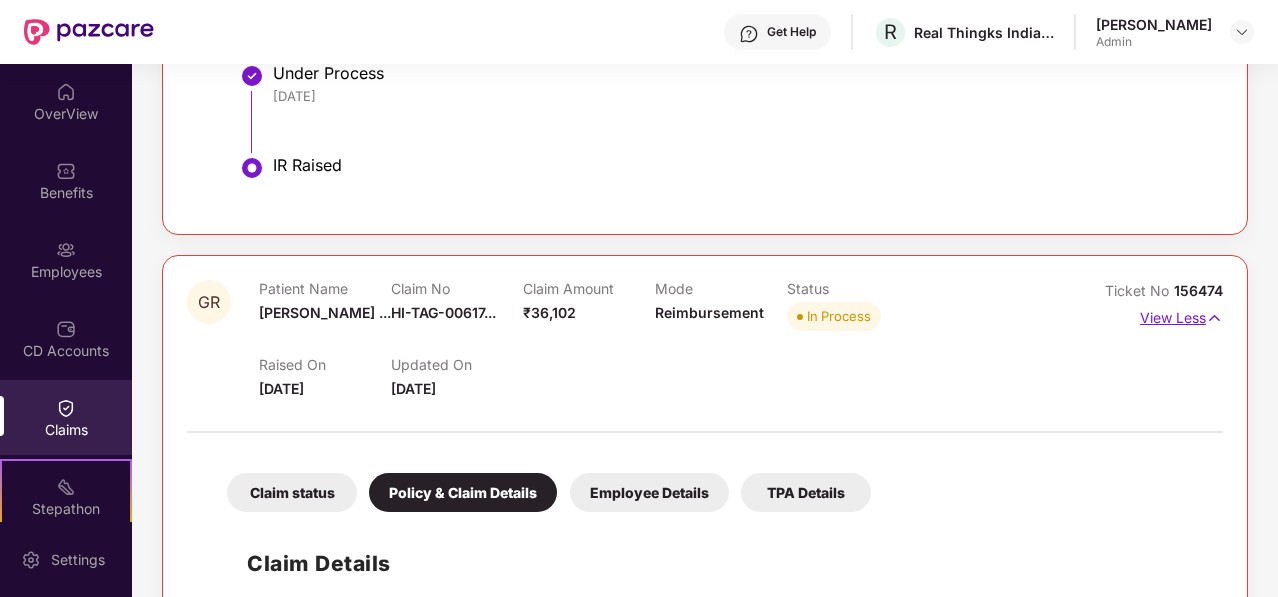 click on "View Less" at bounding box center (1181, 315) 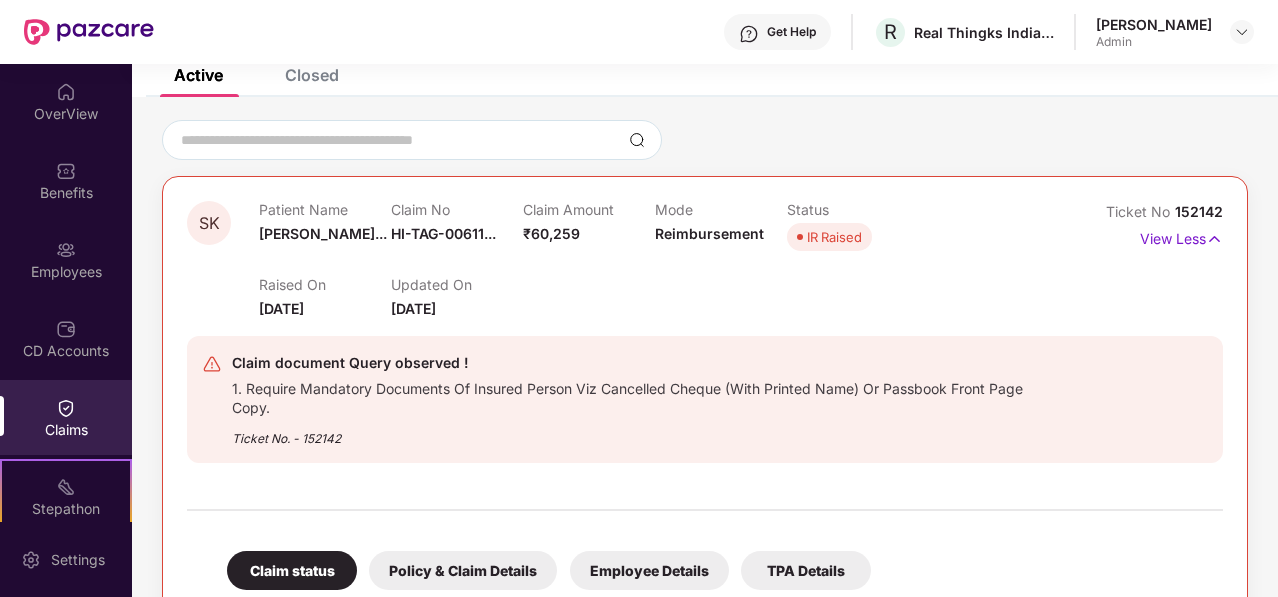 scroll, scrollTop: 105, scrollLeft: 0, axis: vertical 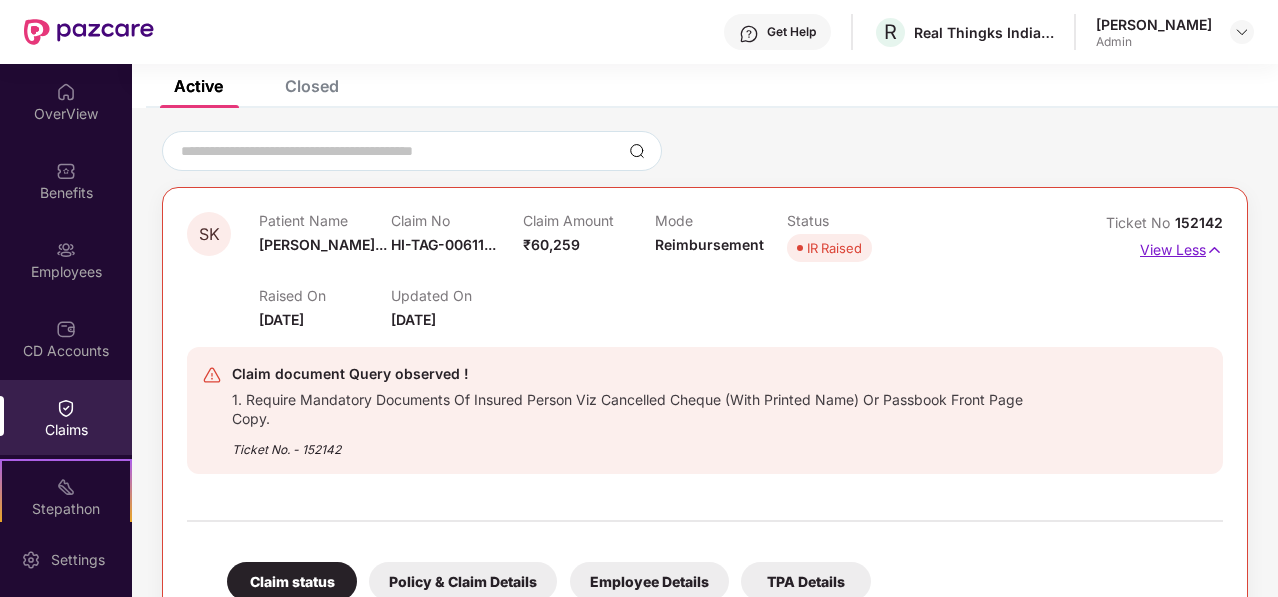 click on "View Less" at bounding box center [1181, 247] 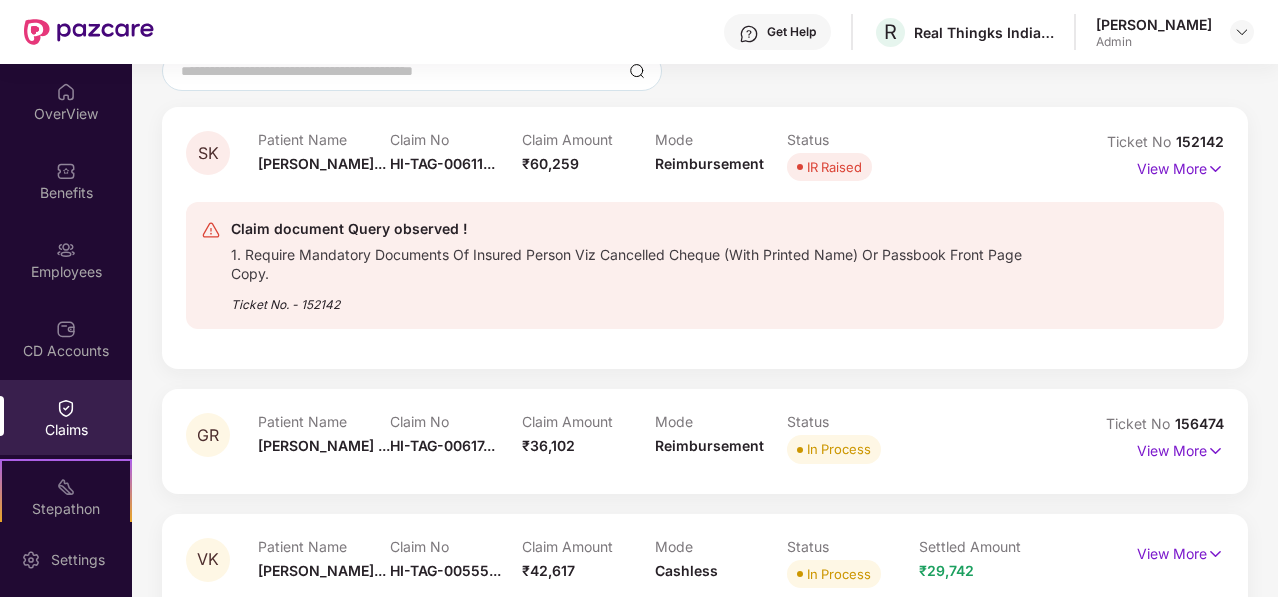 scroll, scrollTop: 226, scrollLeft: 0, axis: vertical 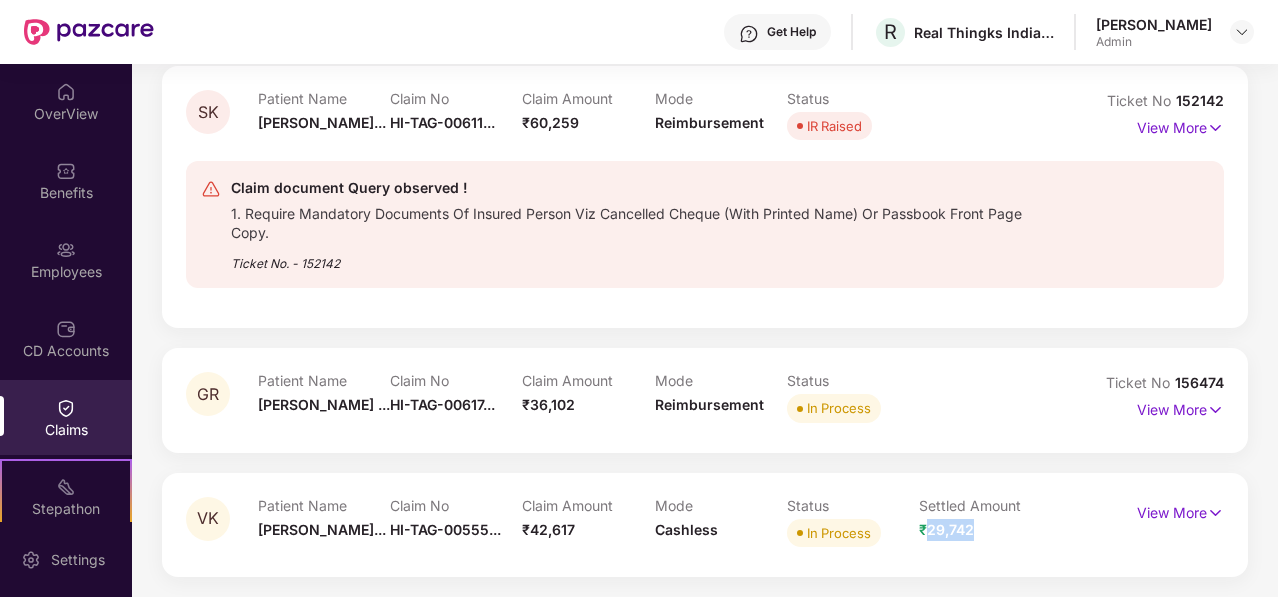 drag, startPoint x: 926, startPoint y: 531, endPoint x: 973, endPoint y: 531, distance: 47 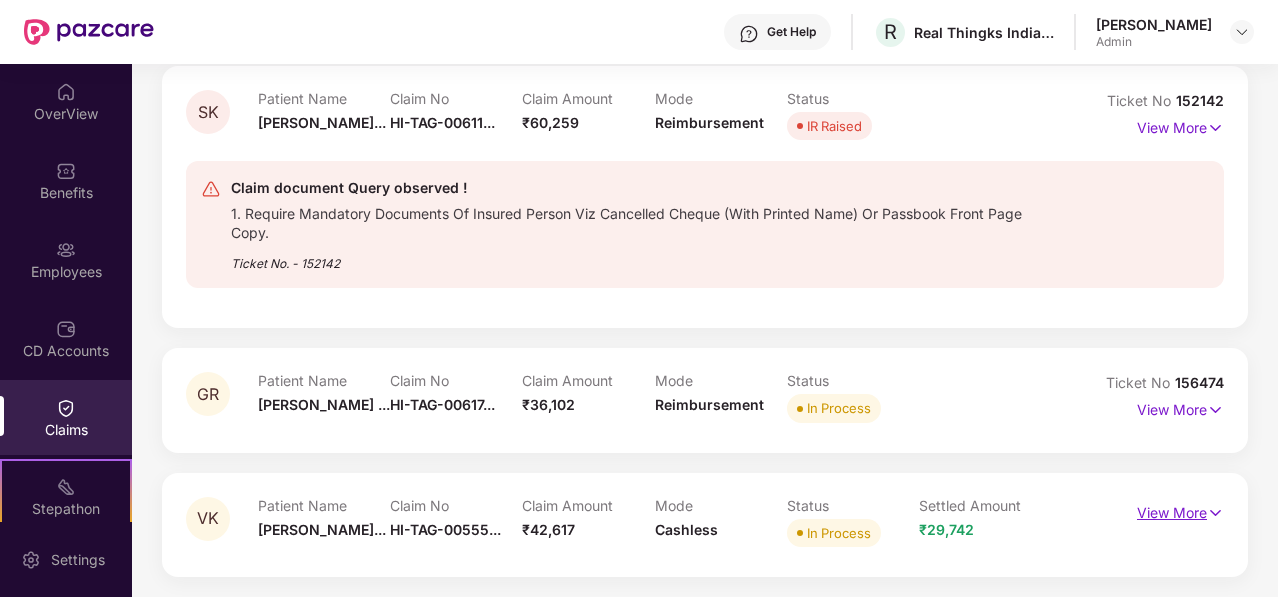 drag, startPoint x: 973, startPoint y: 531, endPoint x: 1174, endPoint y: 515, distance: 201.6358 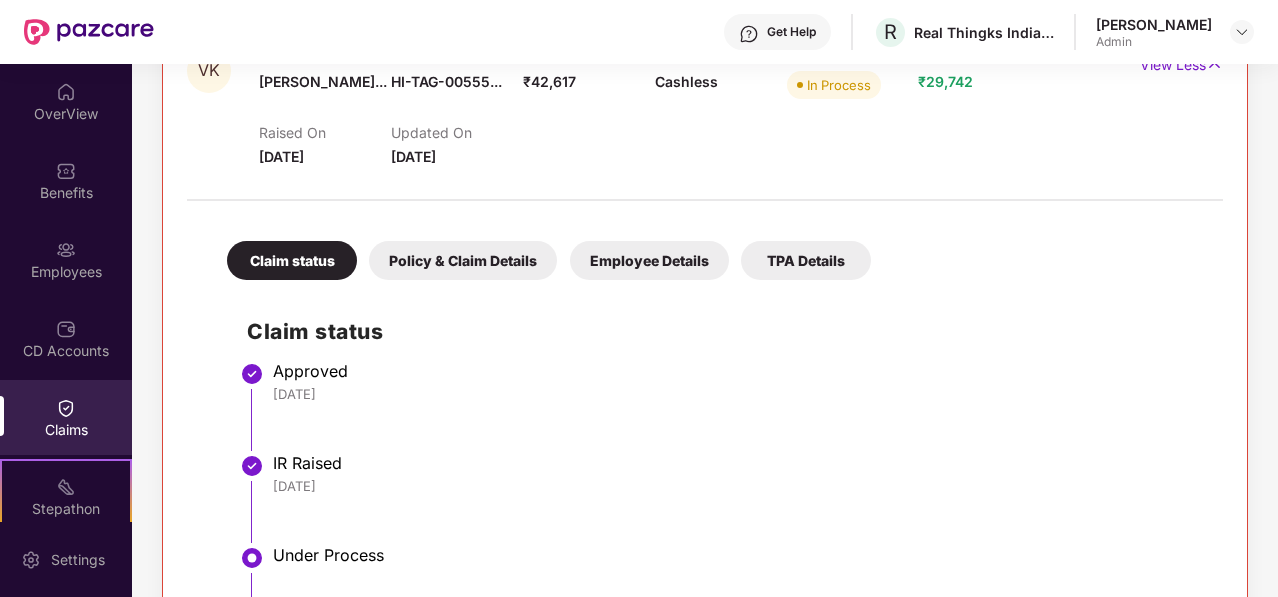 scroll, scrollTop: 487, scrollLeft: 0, axis: vertical 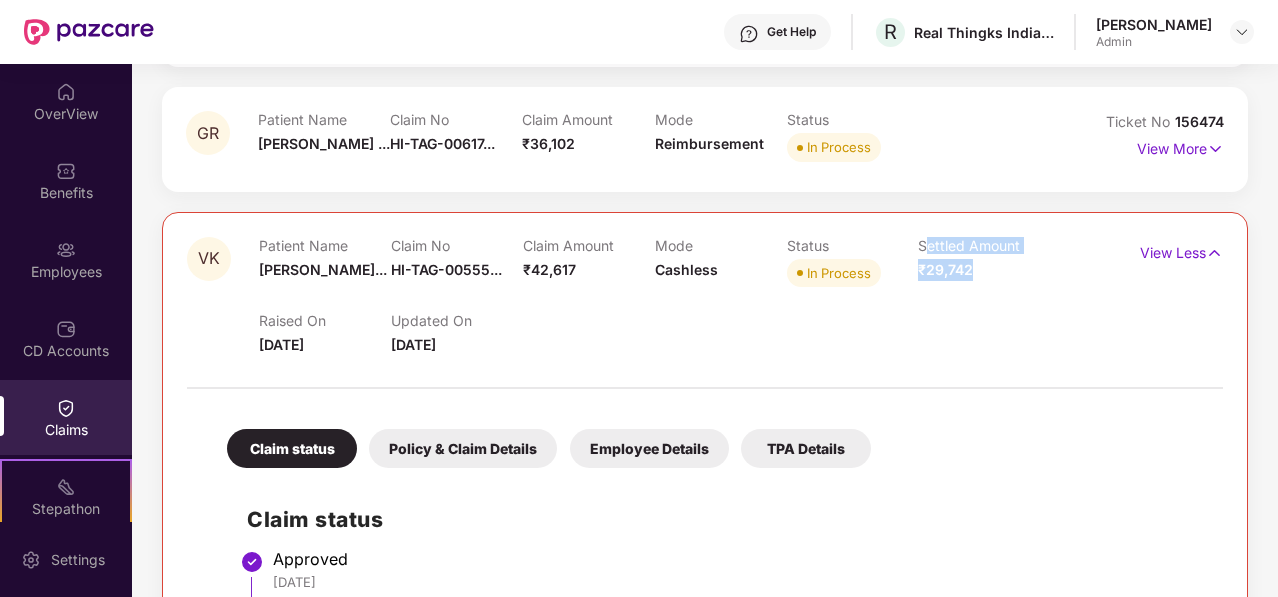 drag, startPoint x: 922, startPoint y: 249, endPoint x: 1024, endPoint y: 261, distance: 102.70345 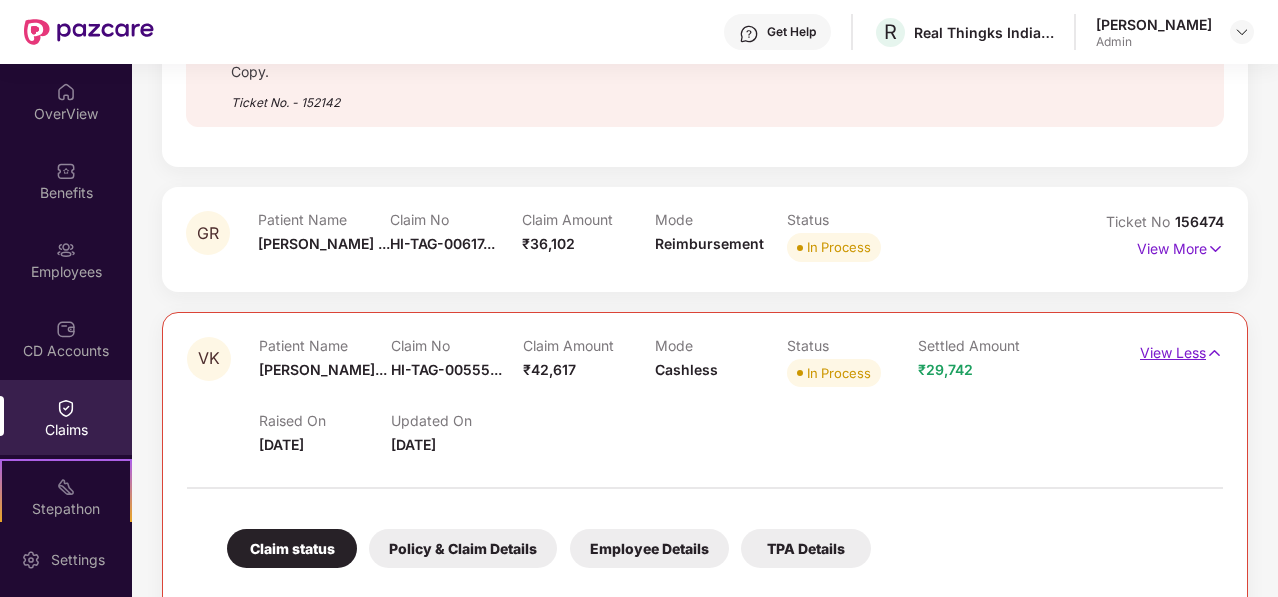 click on "View Less" at bounding box center (1181, 350) 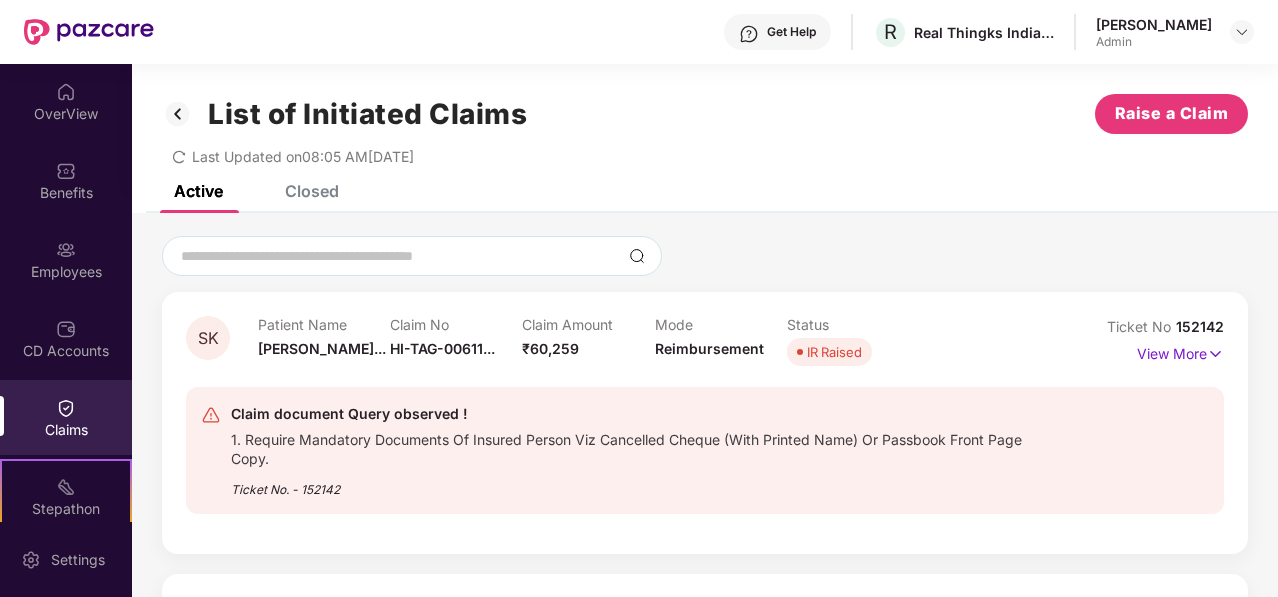 scroll, scrollTop: 226, scrollLeft: 0, axis: vertical 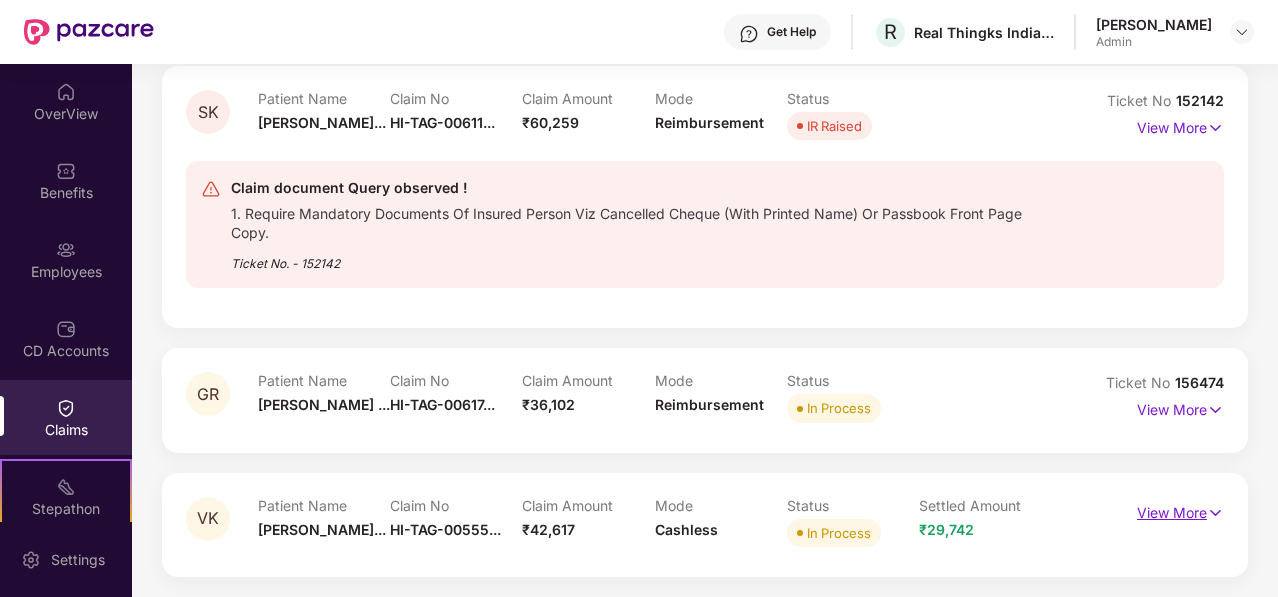 click on "View More" at bounding box center (1180, 510) 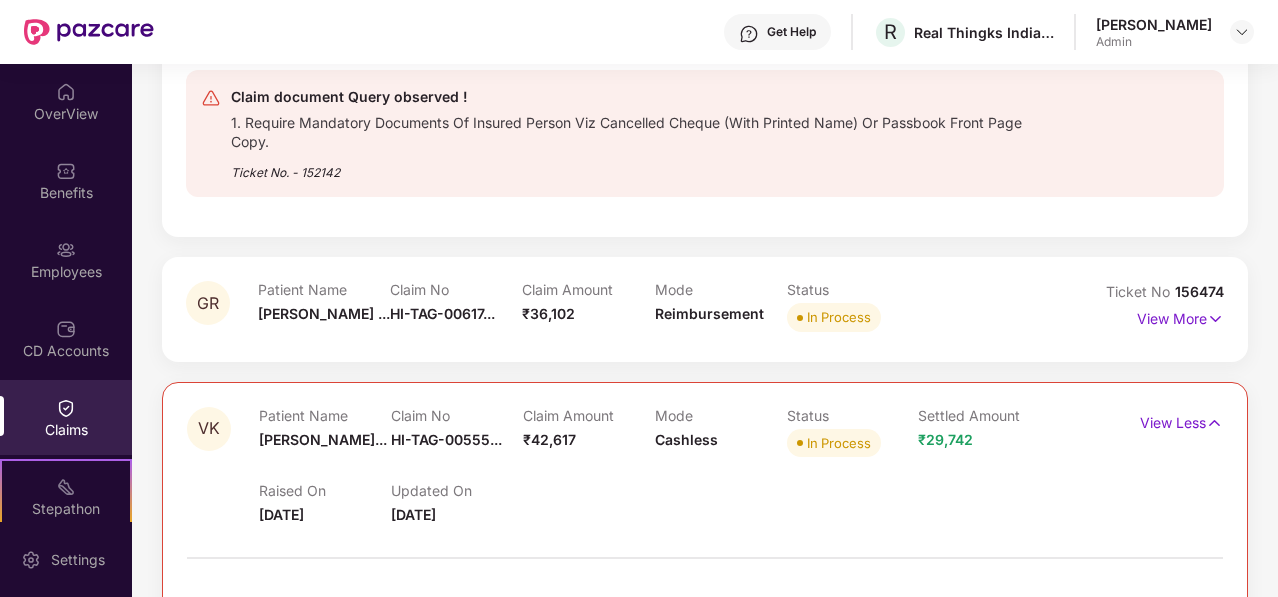 scroll, scrollTop: 626, scrollLeft: 0, axis: vertical 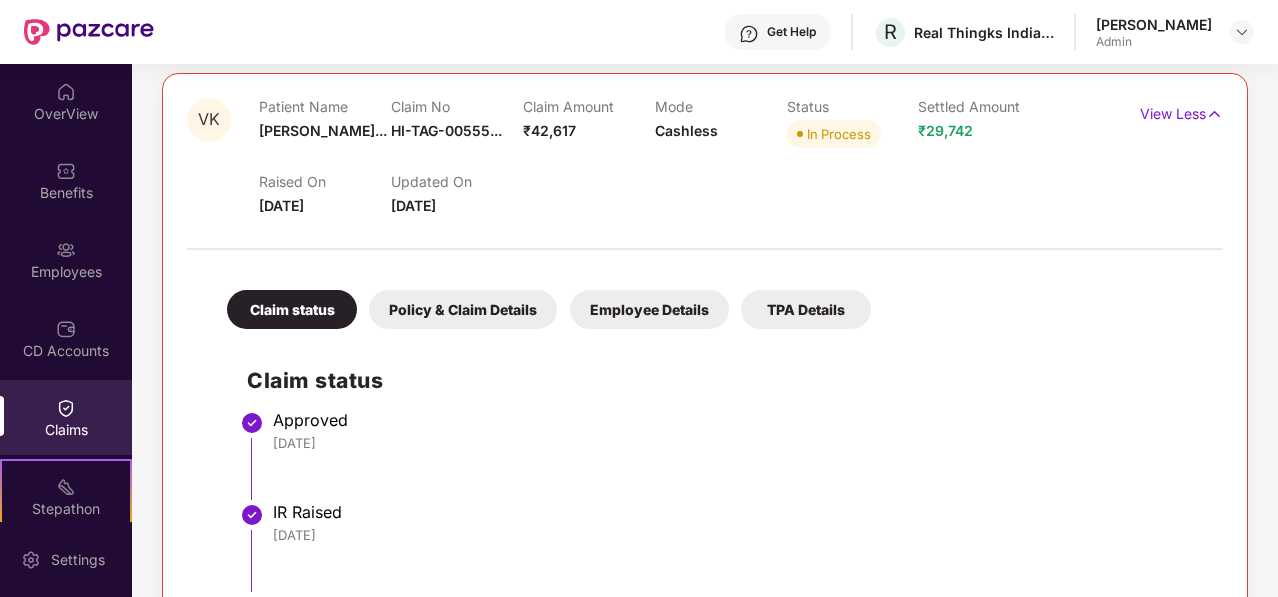 drag, startPoint x: 393, startPoint y: 207, endPoint x: 474, endPoint y: 207, distance: 81 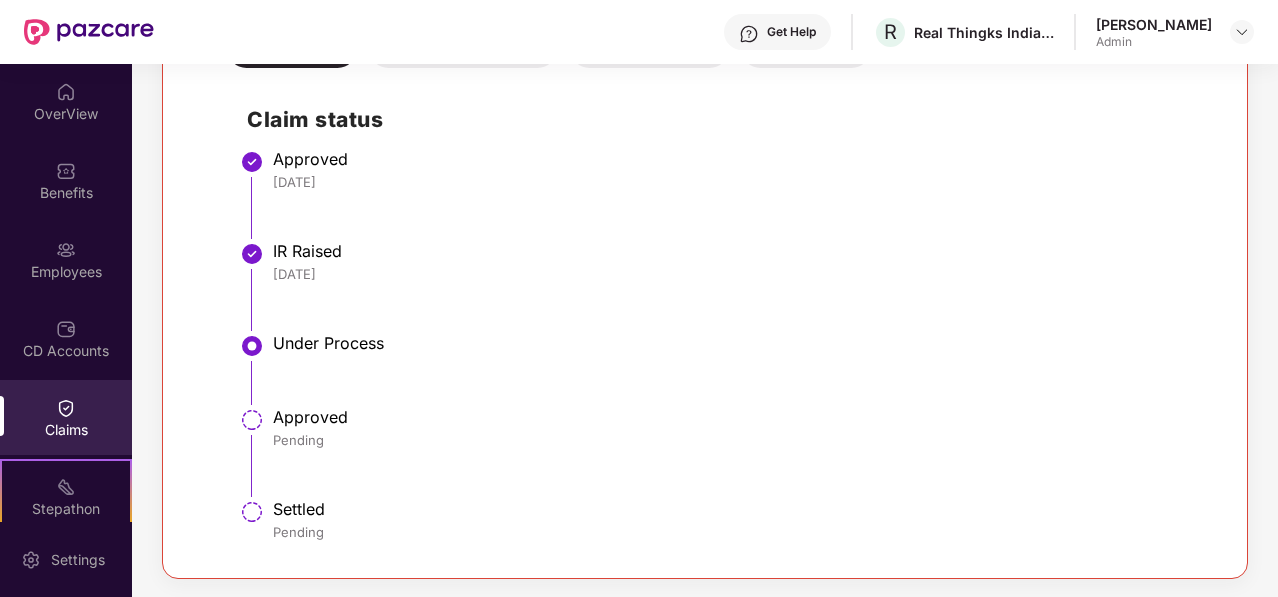 scroll, scrollTop: 487, scrollLeft: 0, axis: vertical 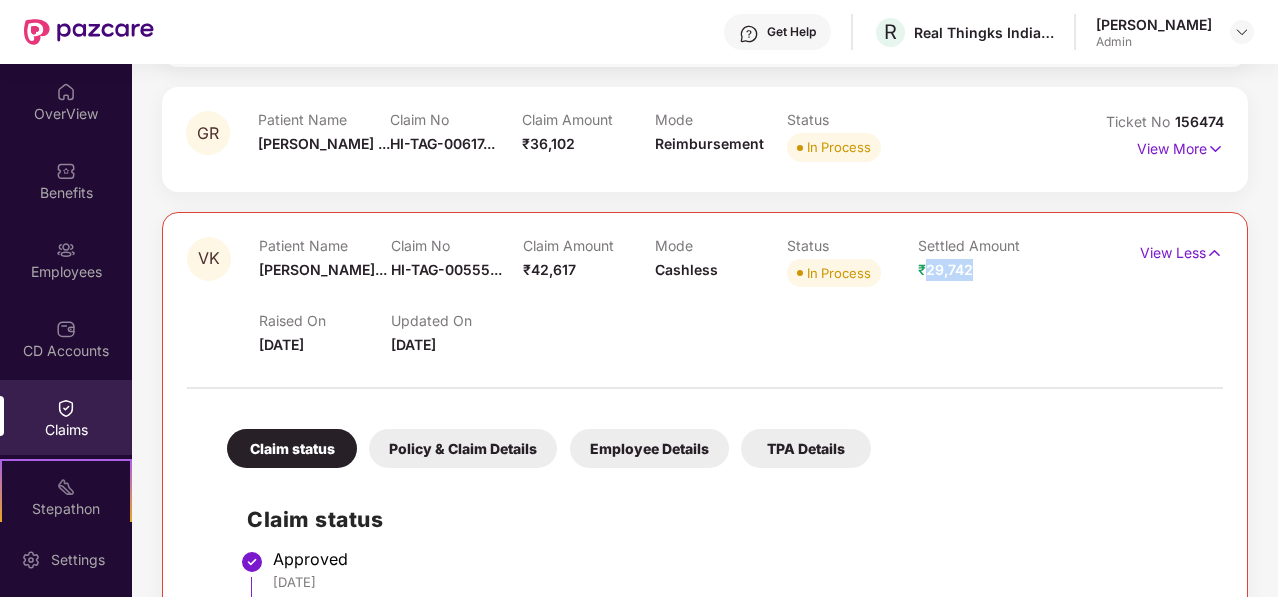 drag, startPoint x: 924, startPoint y: 269, endPoint x: 970, endPoint y: 269, distance: 46 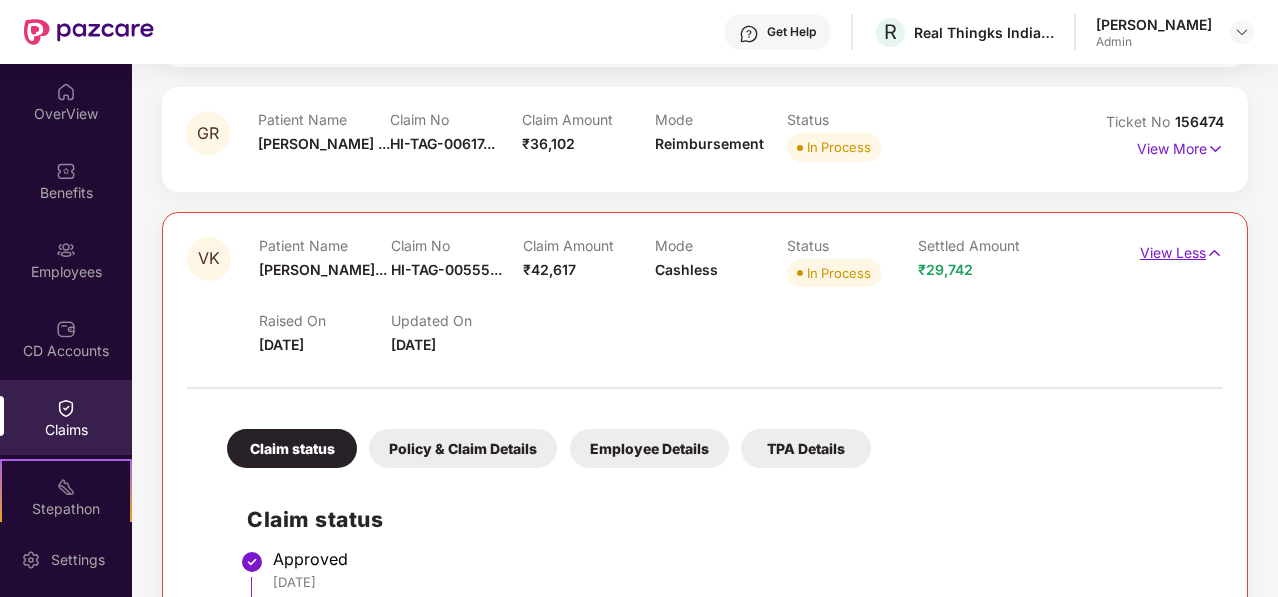 click on "View Less" at bounding box center [1181, 250] 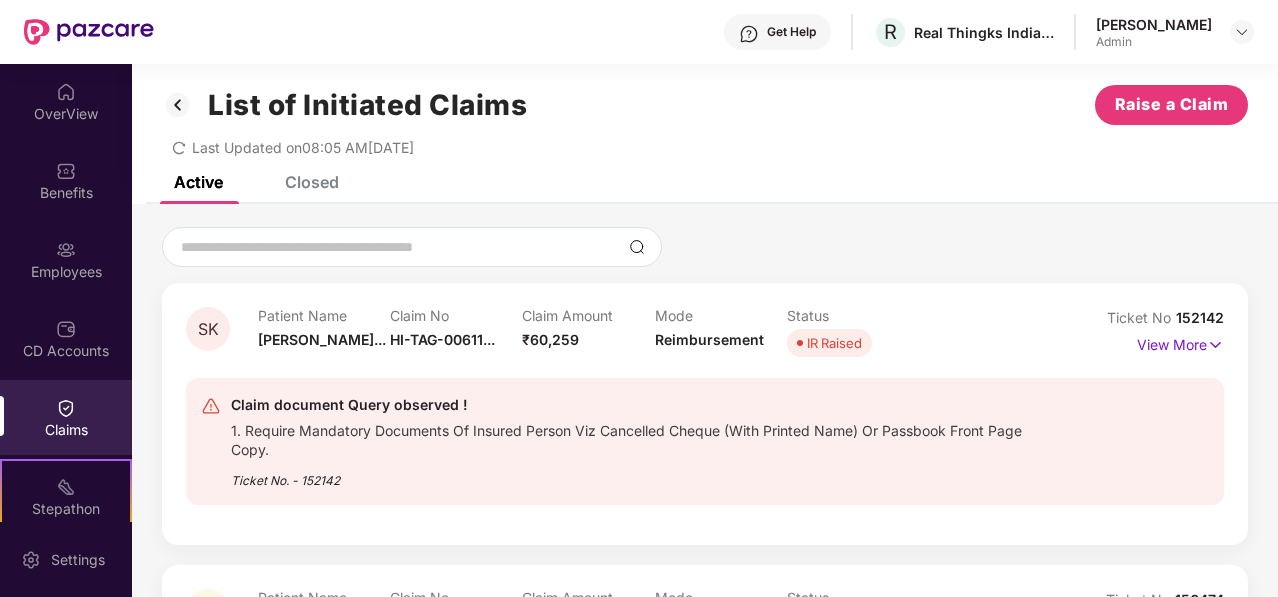 scroll, scrollTop: 0, scrollLeft: 0, axis: both 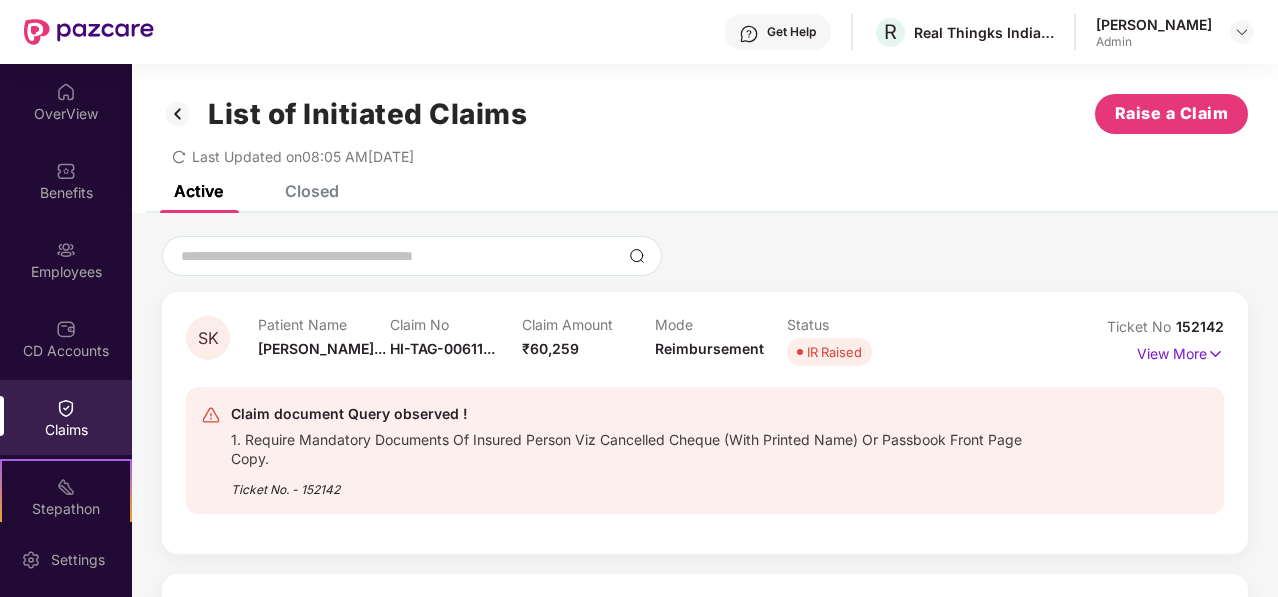 click on "Closed" at bounding box center [312, 191] 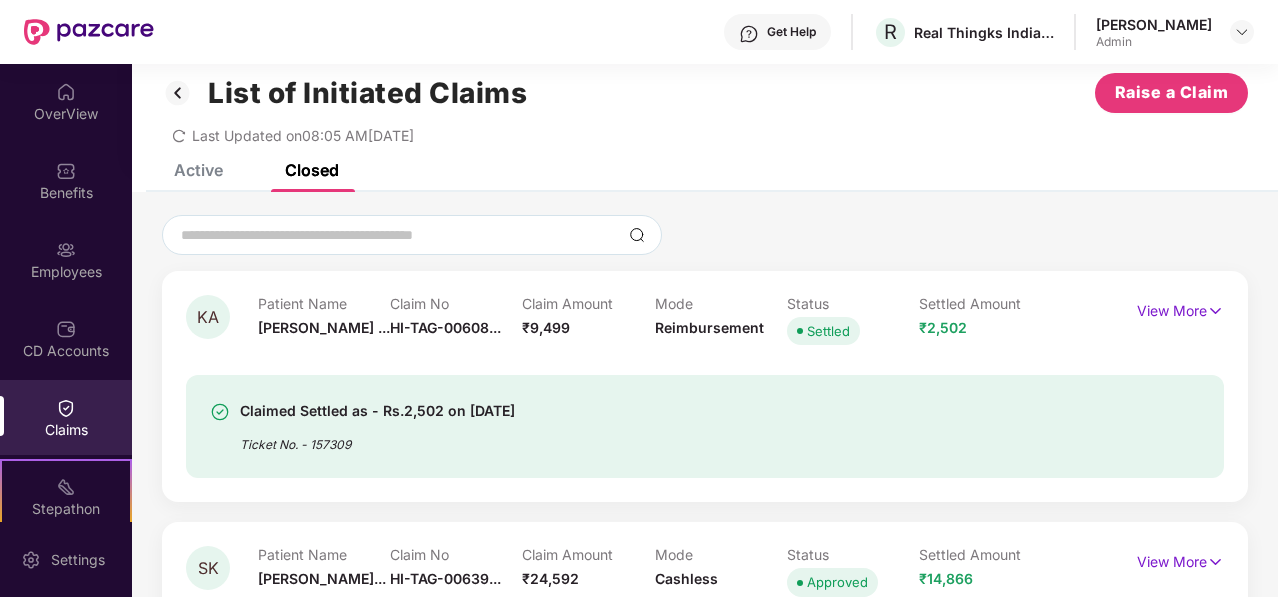 scroll, scrollTop: 0, scrollLeft: 0, axis: both 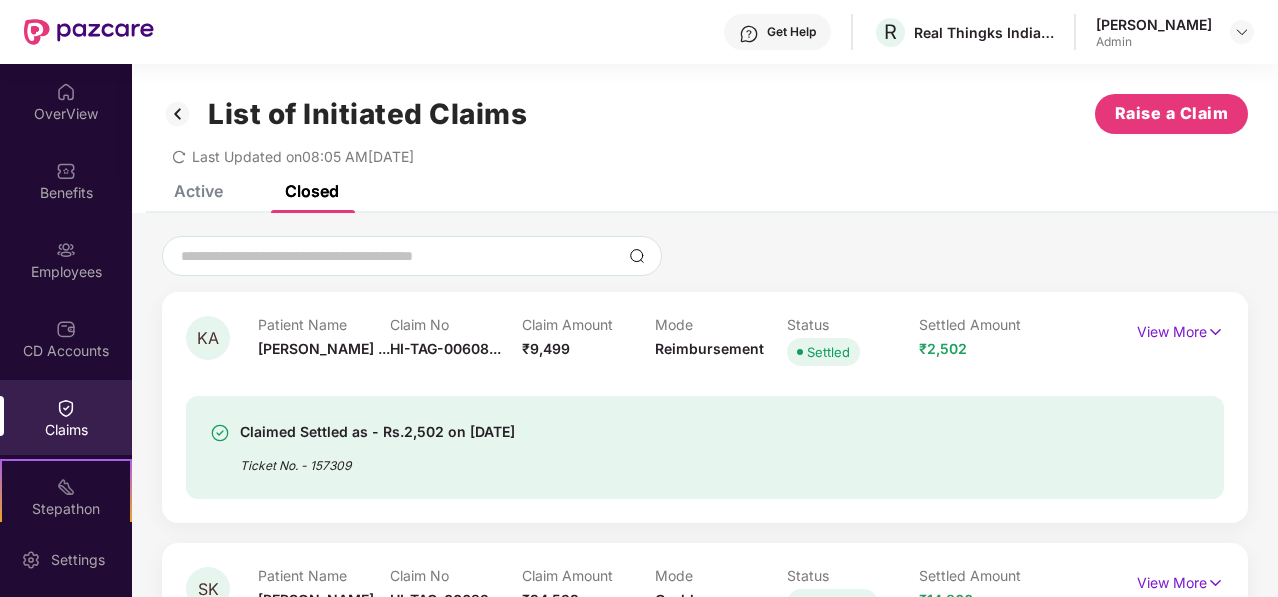 click on "Active" at bounding box center (198, 191) 